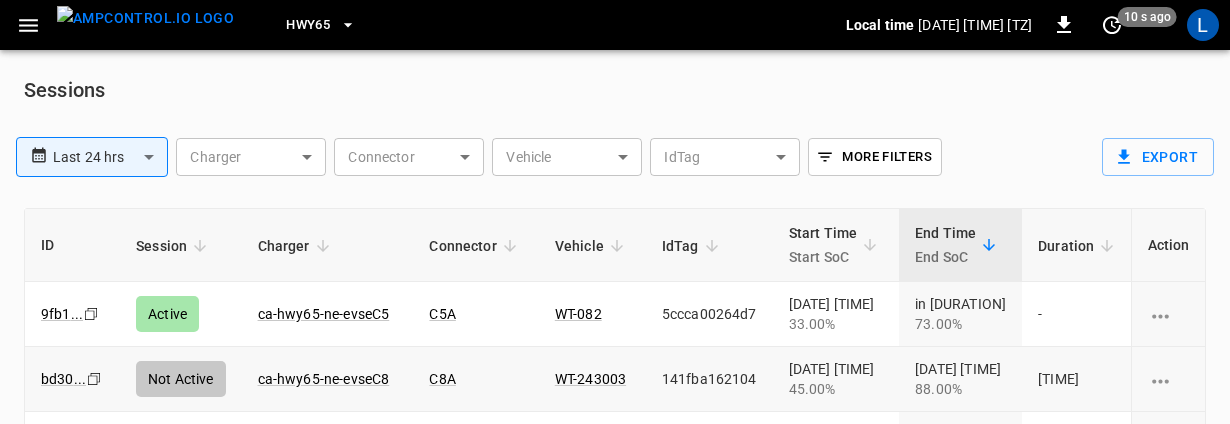 scroll, scrollTop: 0, scrollLeft: 0, axis: both 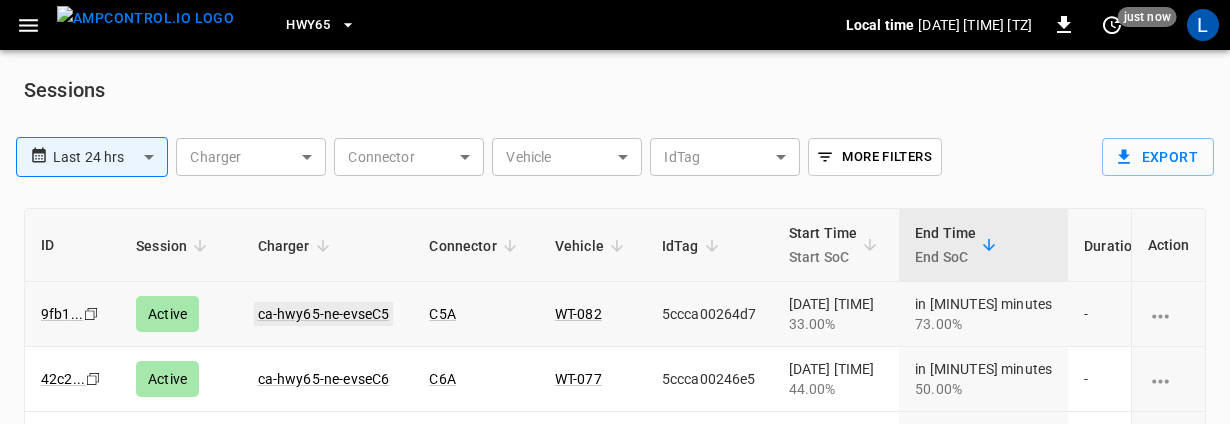 click on "ca-hwy65-ne-evseC5" at bounding box center (324, 314) 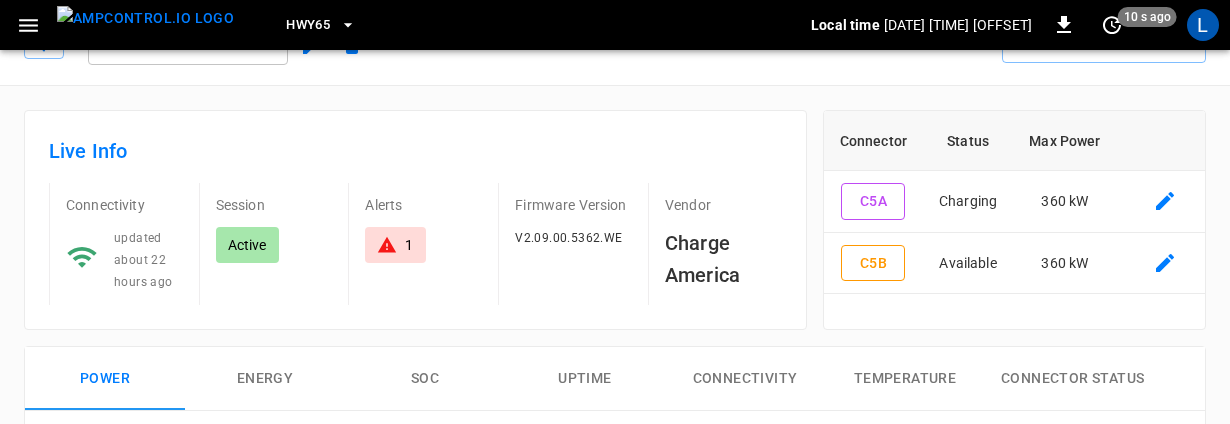scroll, scrollTop: 0, scrollLeft: 0, axis: both 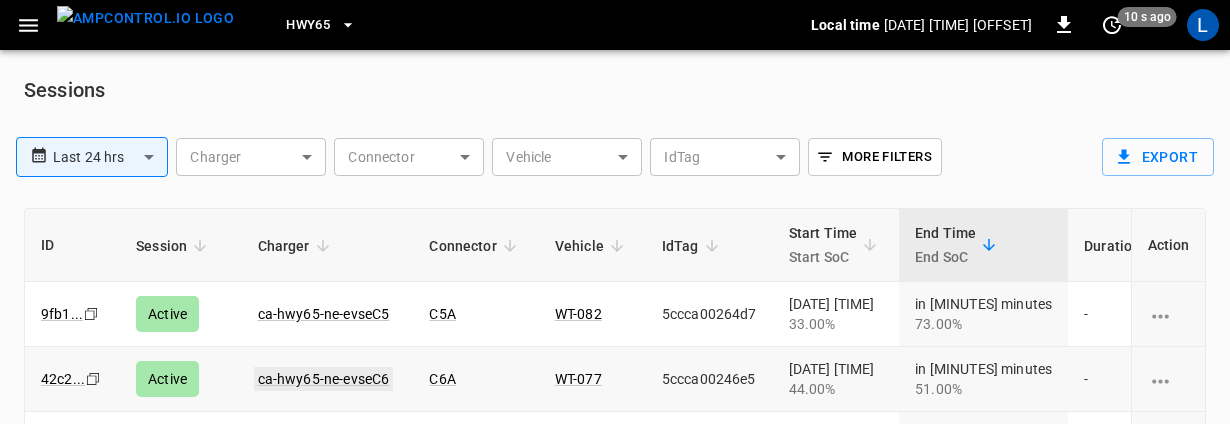 click on "ca-hwy65-ne-evseC6" at bounding box center (324, 379) 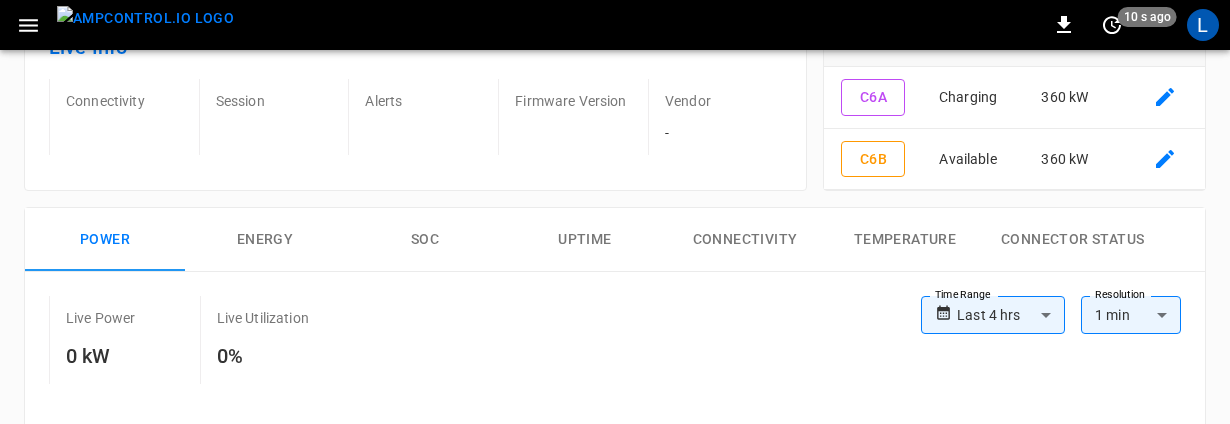 scroll, scrollTop: 200, scrollLeft: 0, axis: vertical 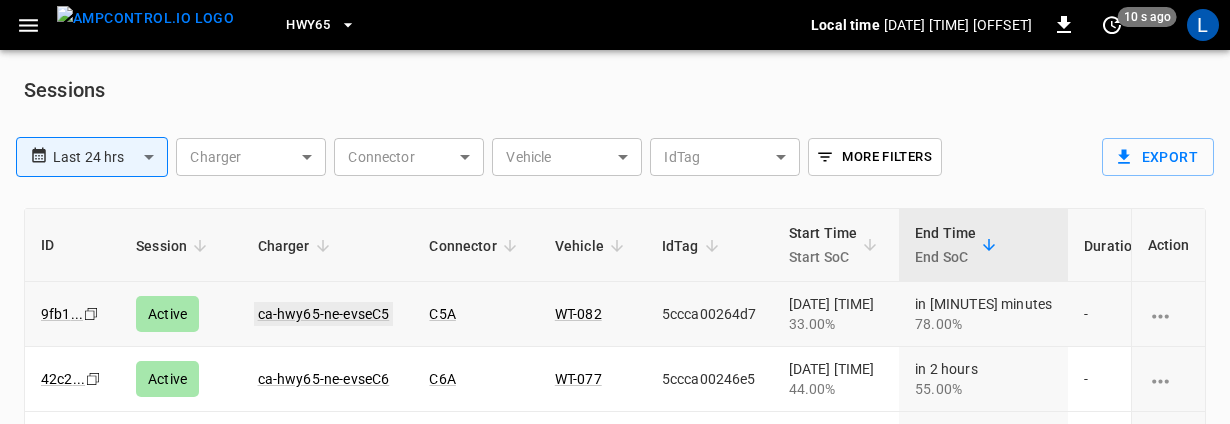 click on "ca-hwy65-ne-evseC5" at bounding box center [324, 314] 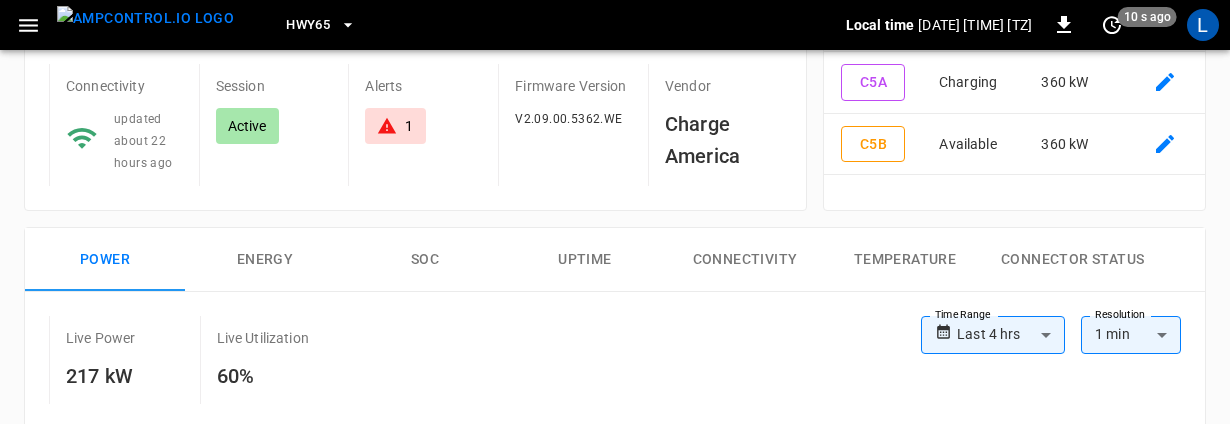 scroll, scrollTop: 200, scrollLeft: 0, axis: vertical 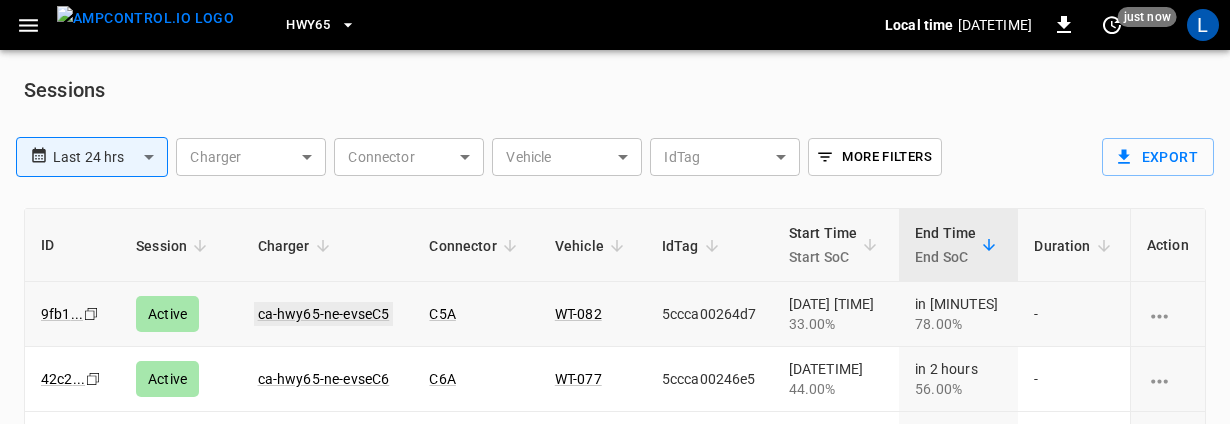 click on "ca-hwy65-ne-evseC5" at bounding box center (324, 314) 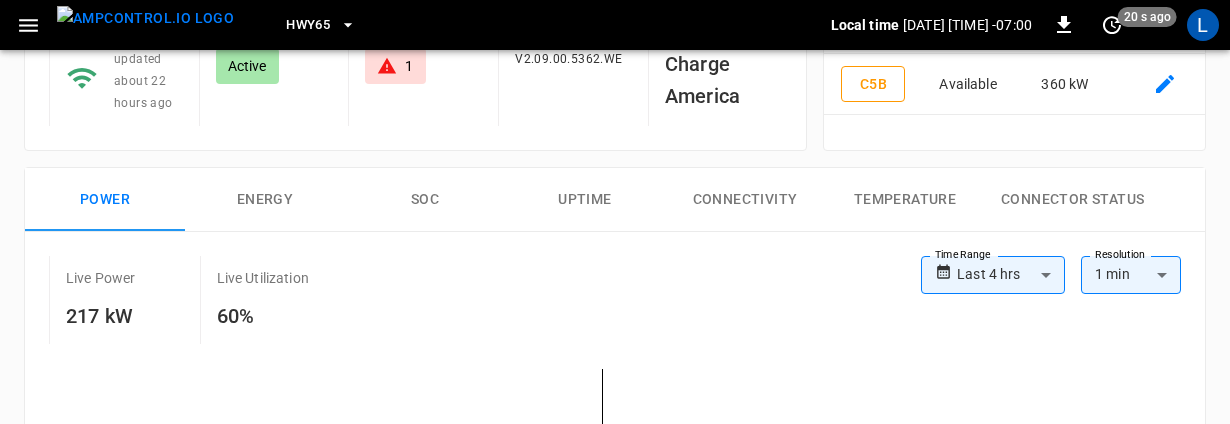 scroll, scrollTop: 200, scrollLeft: 0, axis: vertical 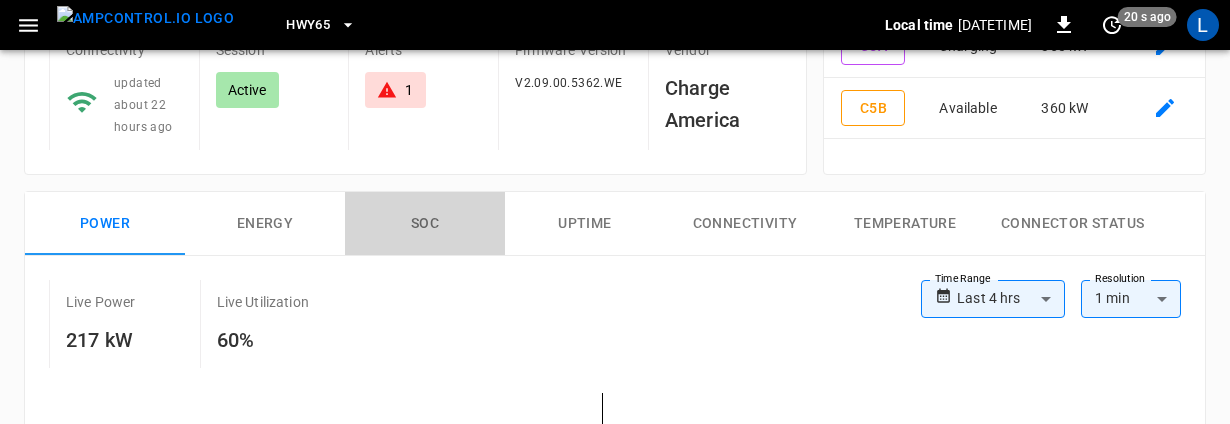 click on "SOC" at bounding box center [425, 224] 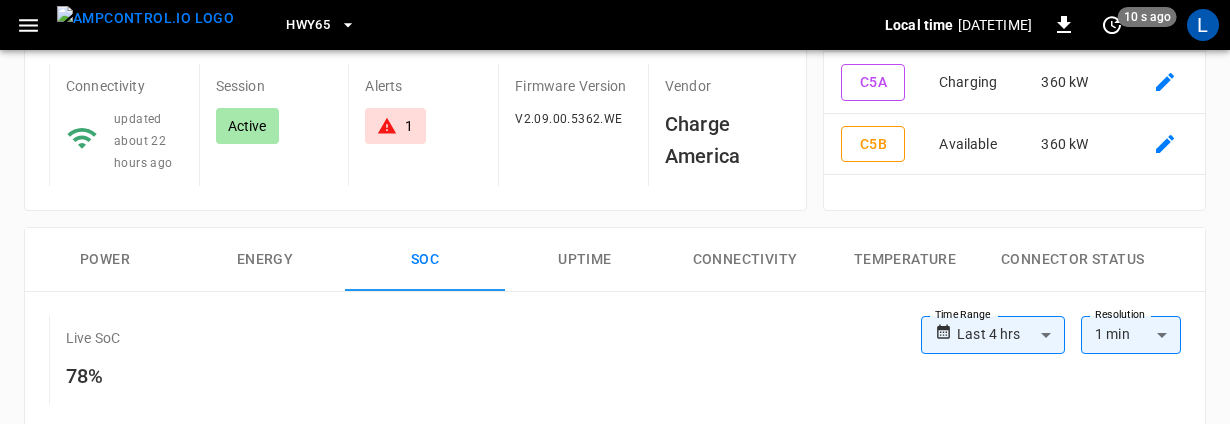 scroll, scrollTop: 100, scrollLeft: 0, axis: vertical 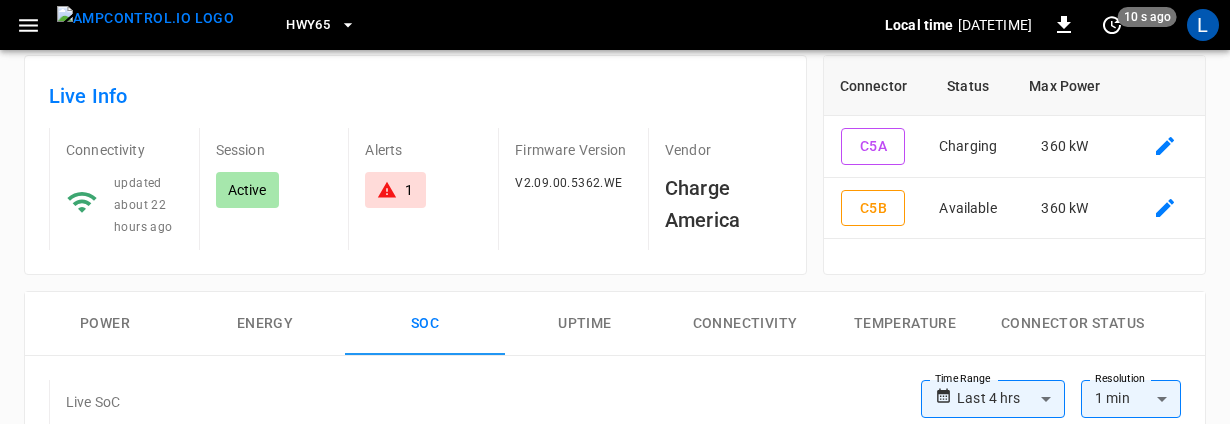 click on "Power" at bounding box center (105, 324) 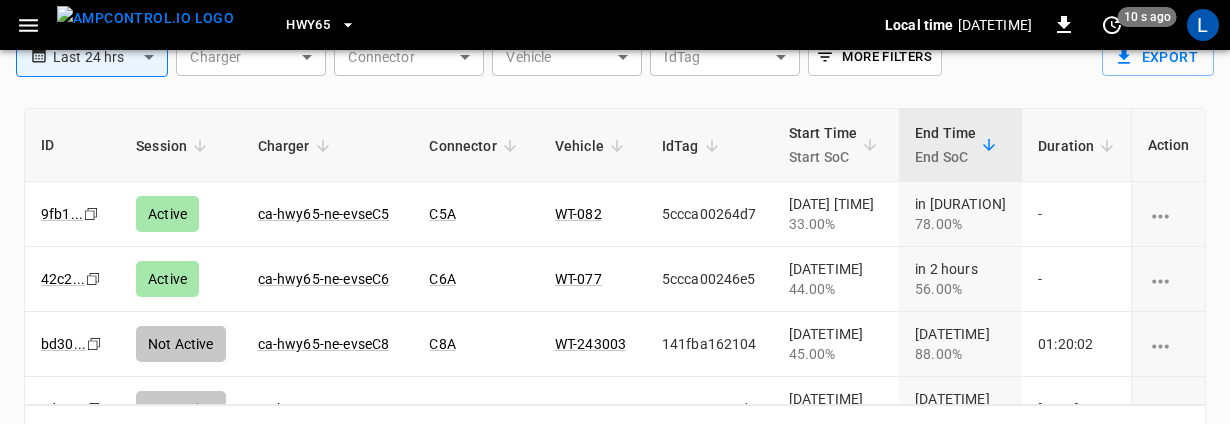 scroll, scrollTop: 0, scrollLeft: 0, axis: both 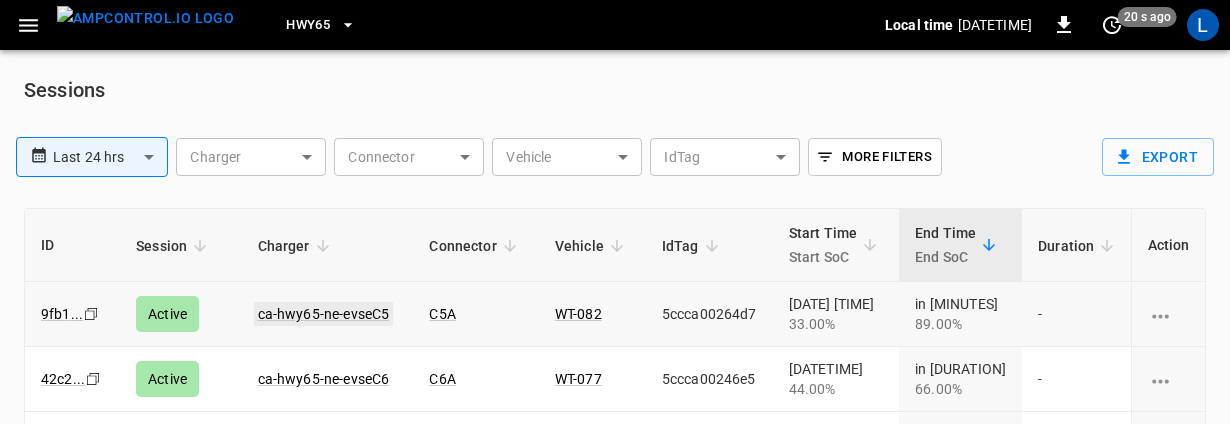click on "ca-hwy65-ne-evseC5" at bounding box center (324, 314) 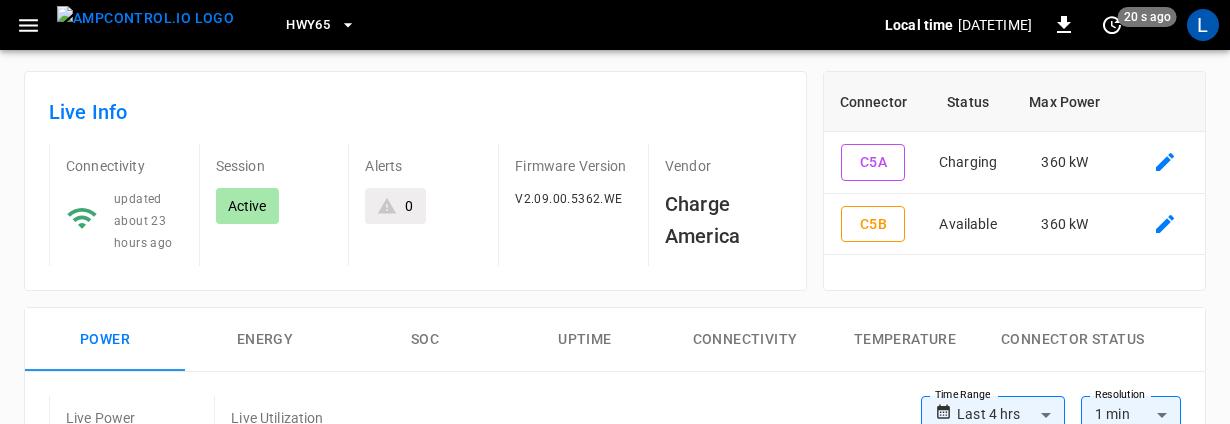 scroll, scrollTop: 200, scrollLeft: 0, axis: vertical 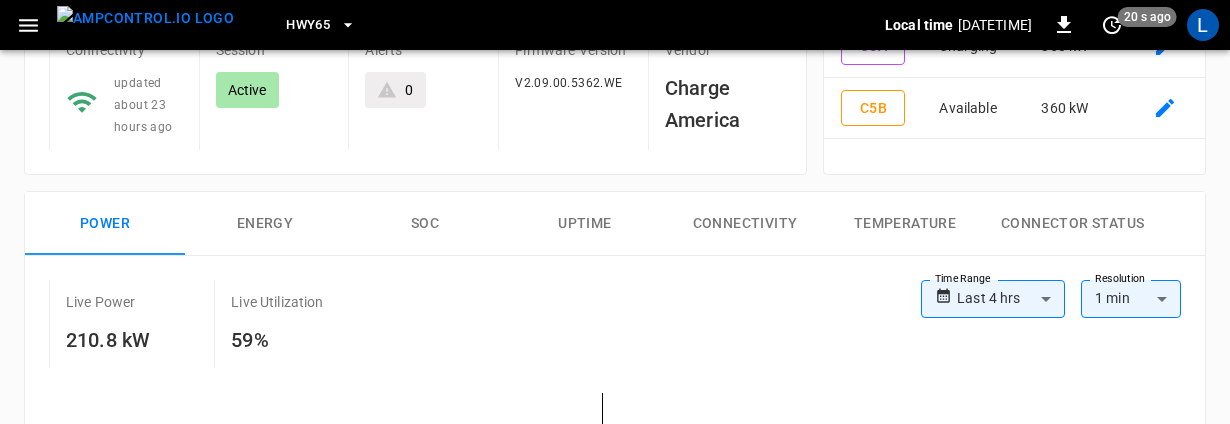 click on "SOC" at bounding box center [425, 224] 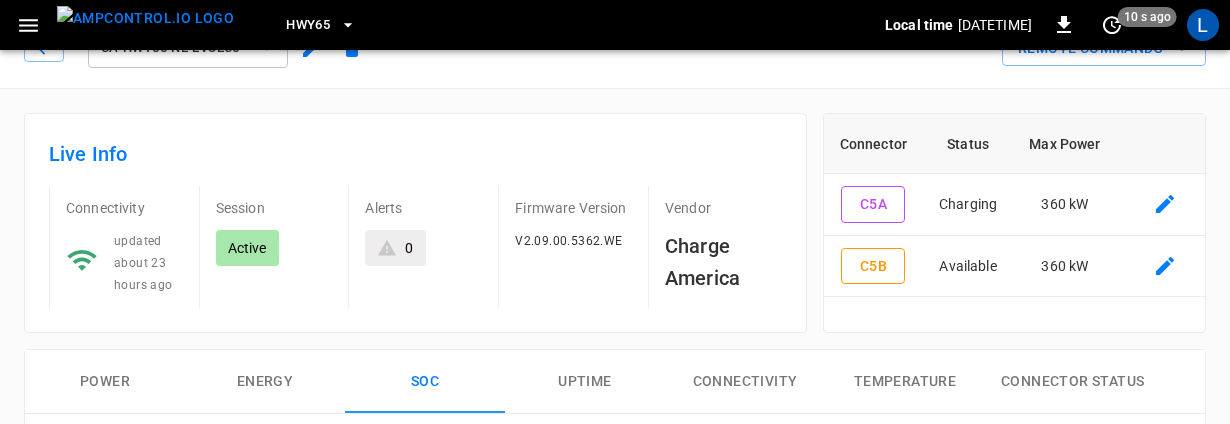 scroll, scrollTop: 0, scrollLeft: 0, axis: both 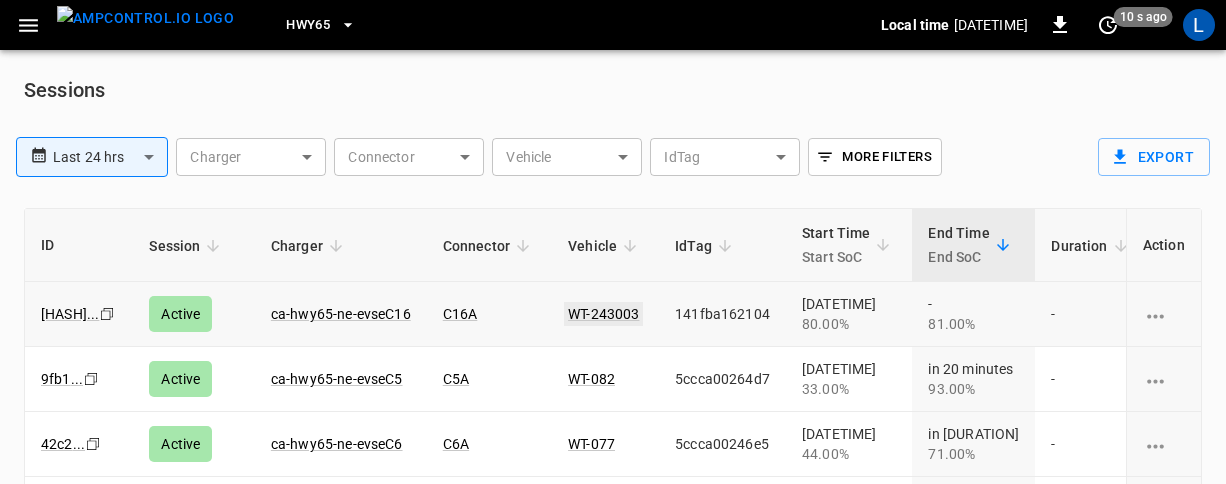 click on "WT-243003" at bounding box center (603, 314) 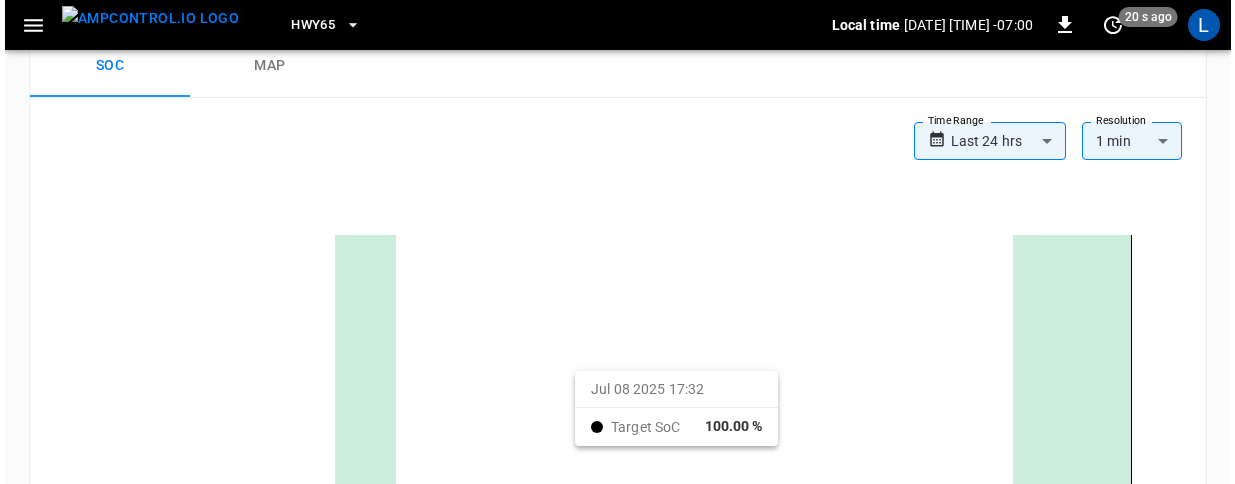scroll, scrollTop: 300, scrollLeft: 0, axis: vertical 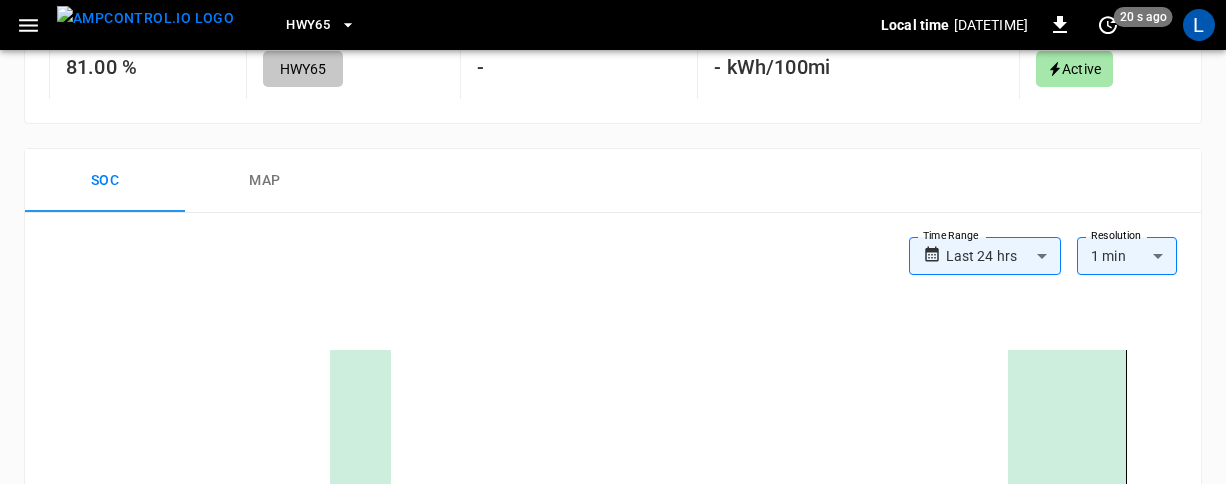 drag, startPoint x: 106, startPoint y: 193, endPoint x: 188, endPoint y: 202, distance: 82.492424 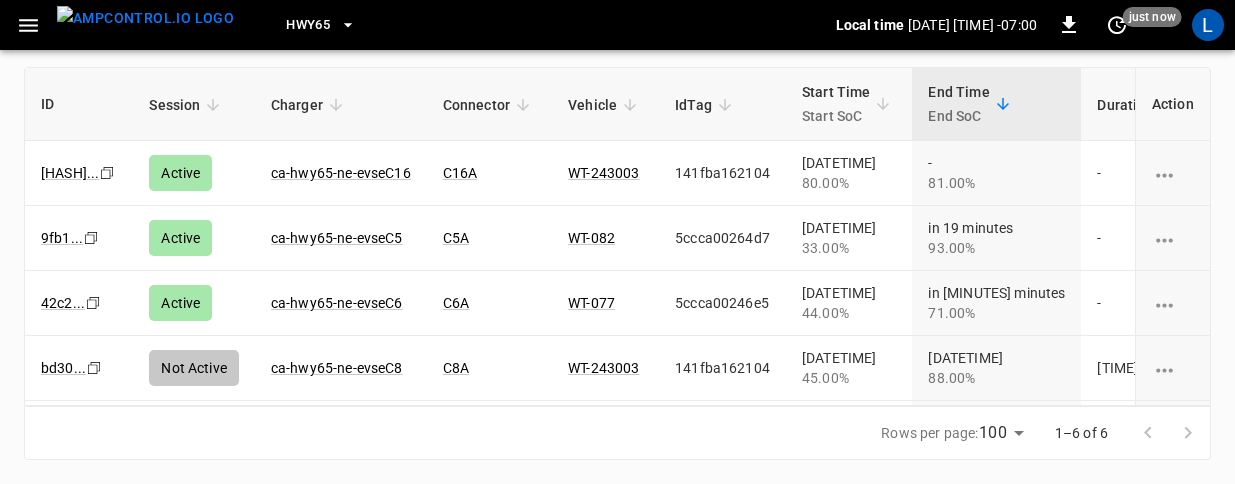 scroll, scrollTop: 0, scrollLeft: 0, axis: both 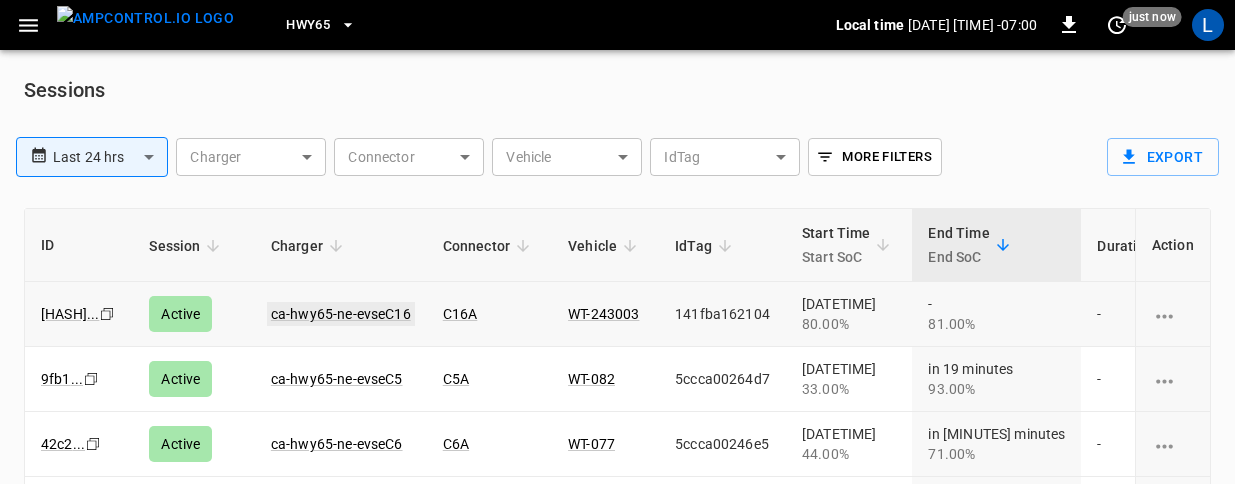 click on "ca-hwy65-ne-evseC16" at bounding box center [341, 314] 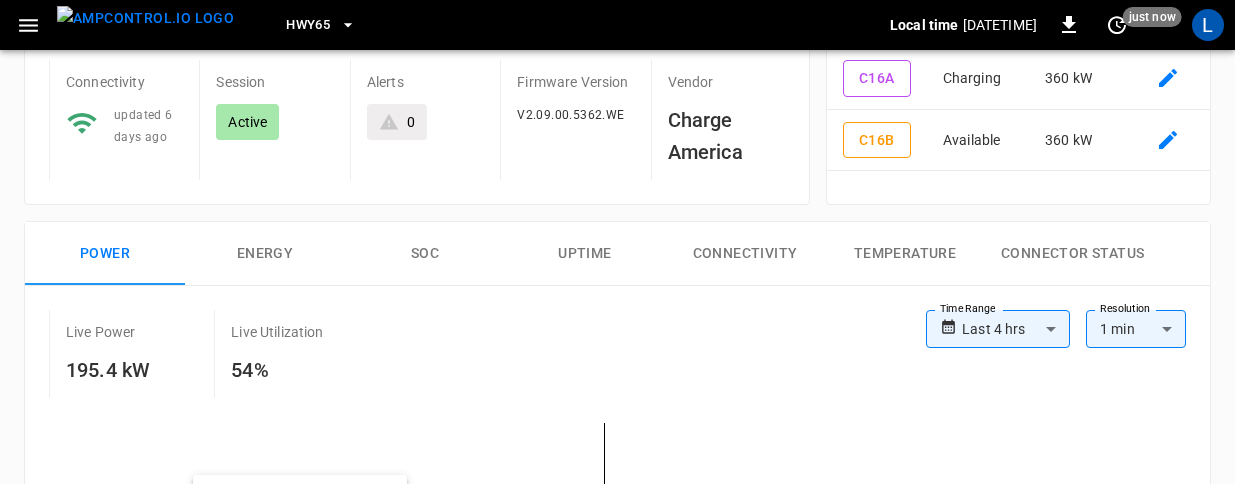 scroll, scrollTop: 300, scrollLeft: 0, axis: vertical 